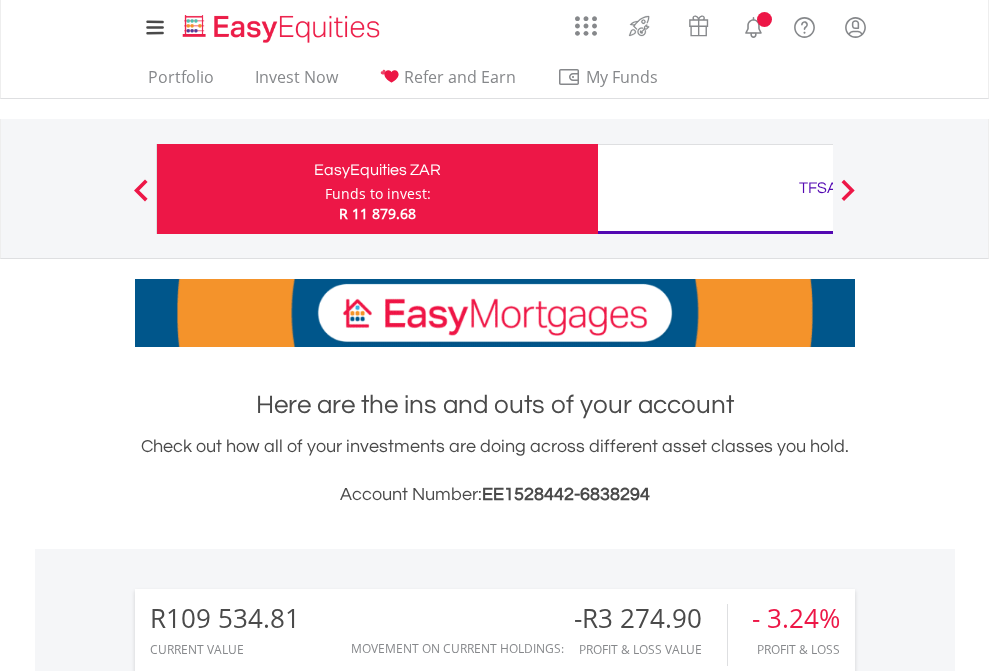 scroll, scrollTop: 0, scrollLeft: 0, axis: both 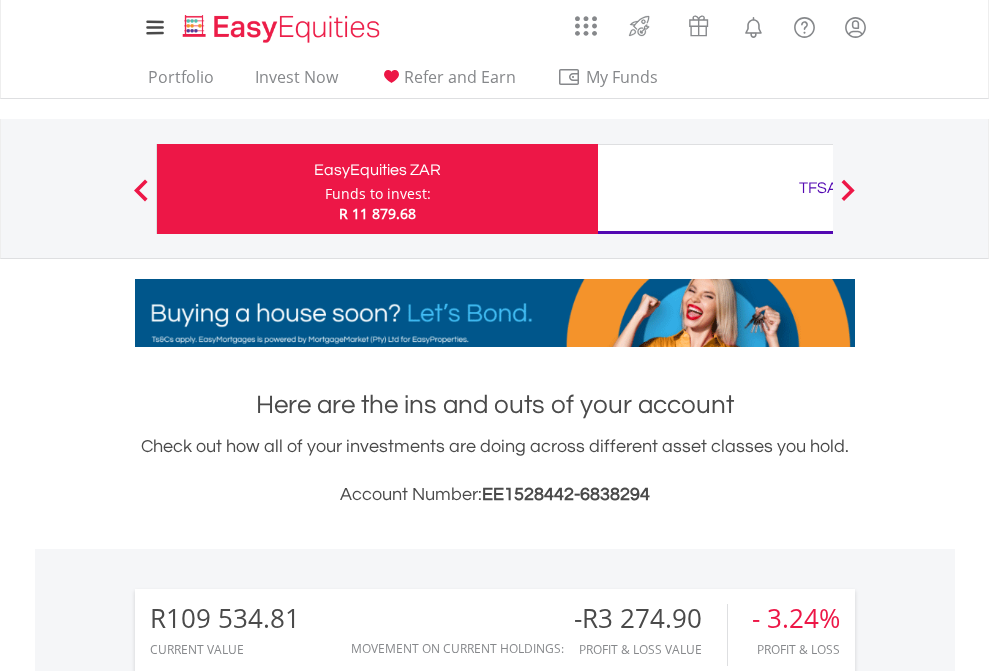 click on "Funds to invest:" at bounding box center (378, 194) 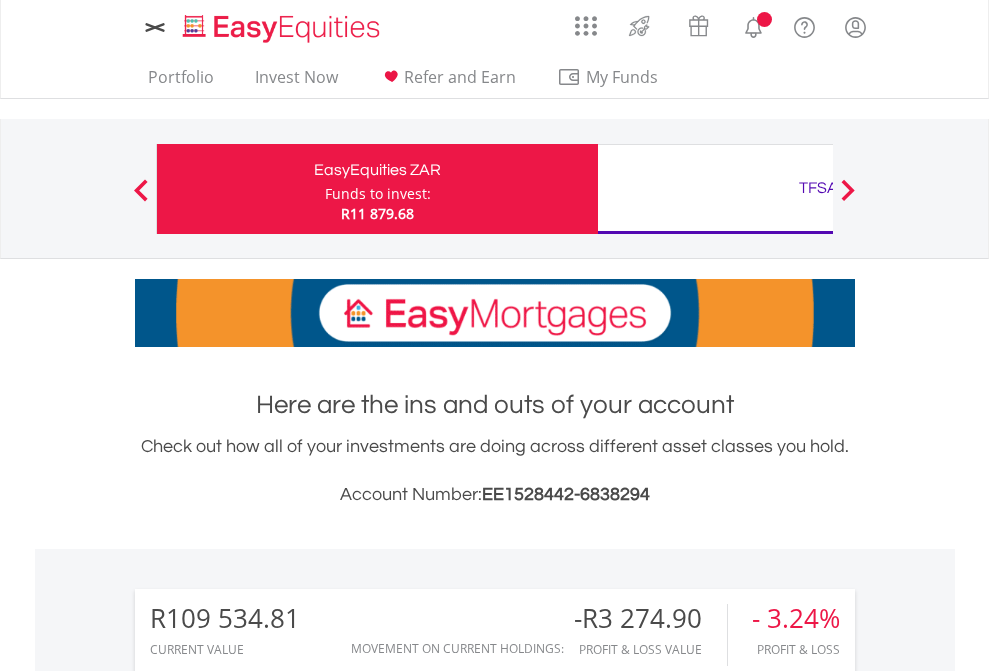 scroll, scrollTop: 0, scrollLeft: 0, axis: both 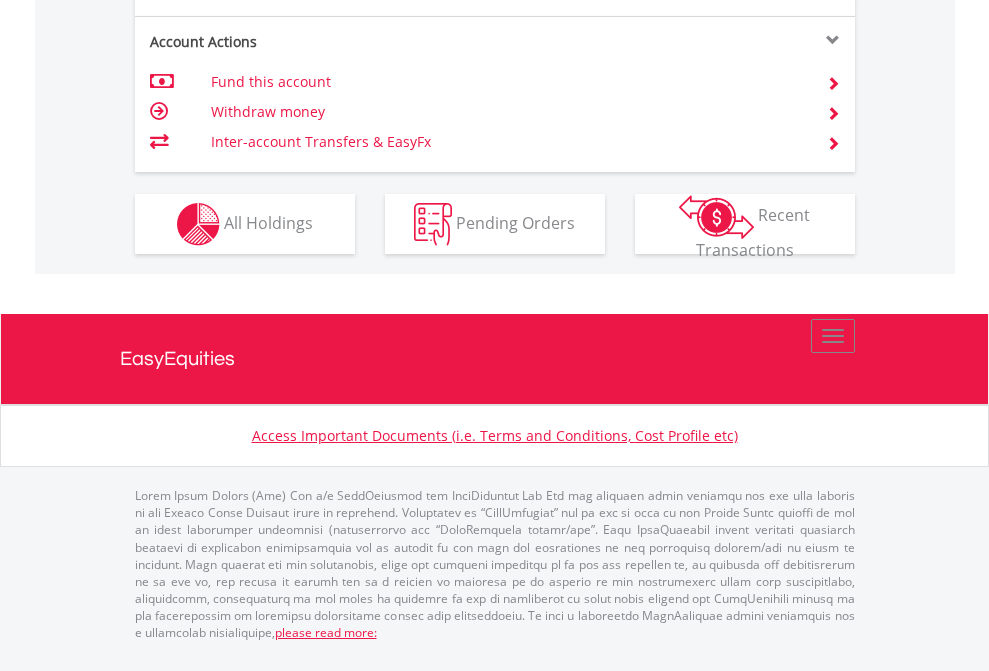 click on "Investment types" at bounding box center (706, -337) 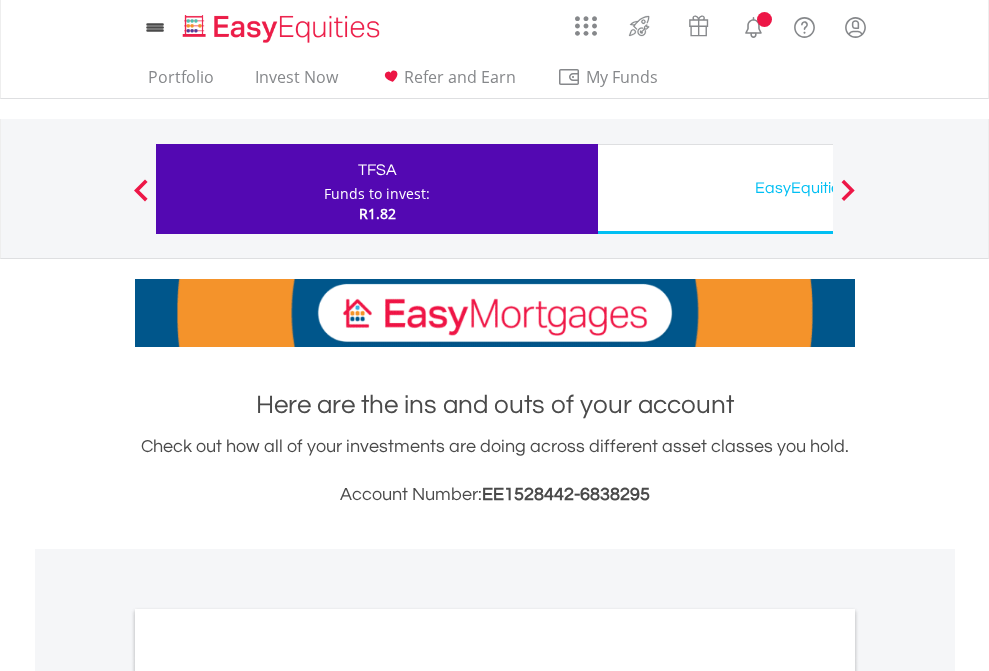 scroll, scrollTop: 0, scrollLeft: 0, axis: both 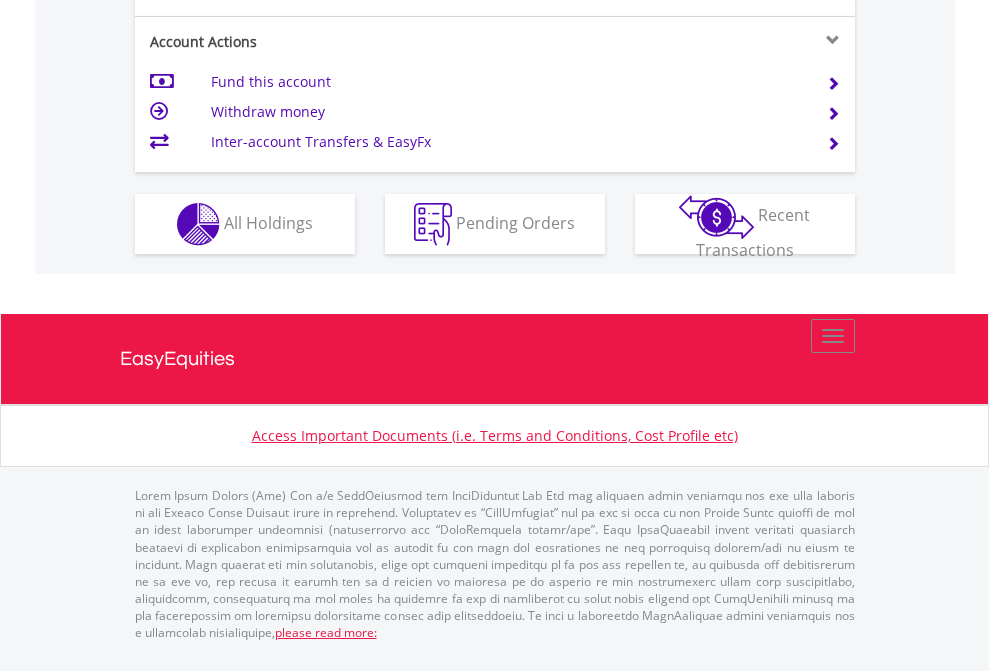 click on "Investment types" at bounding box center (706, -337) 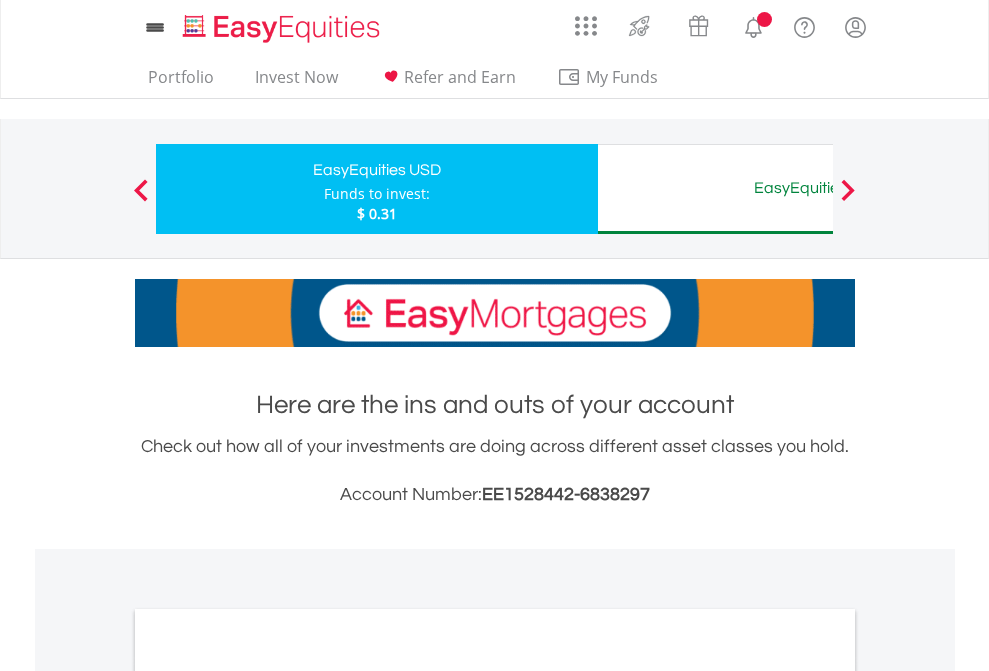 scroll, scrollTop: 0, scrollLeft: 0, axis: both 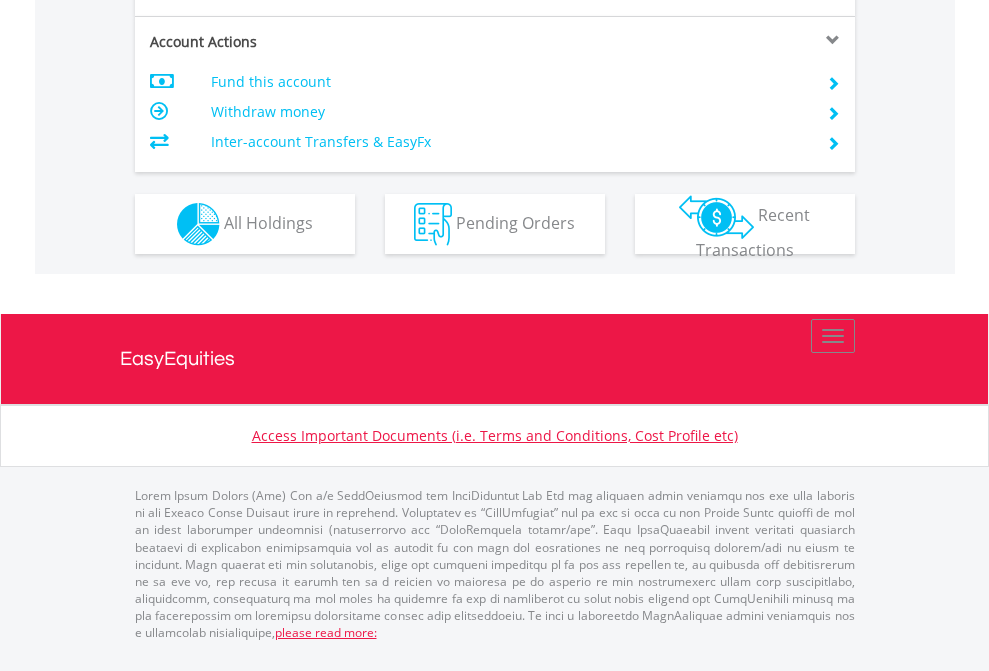 click on "Investment types" at bounding box center [706, -337] 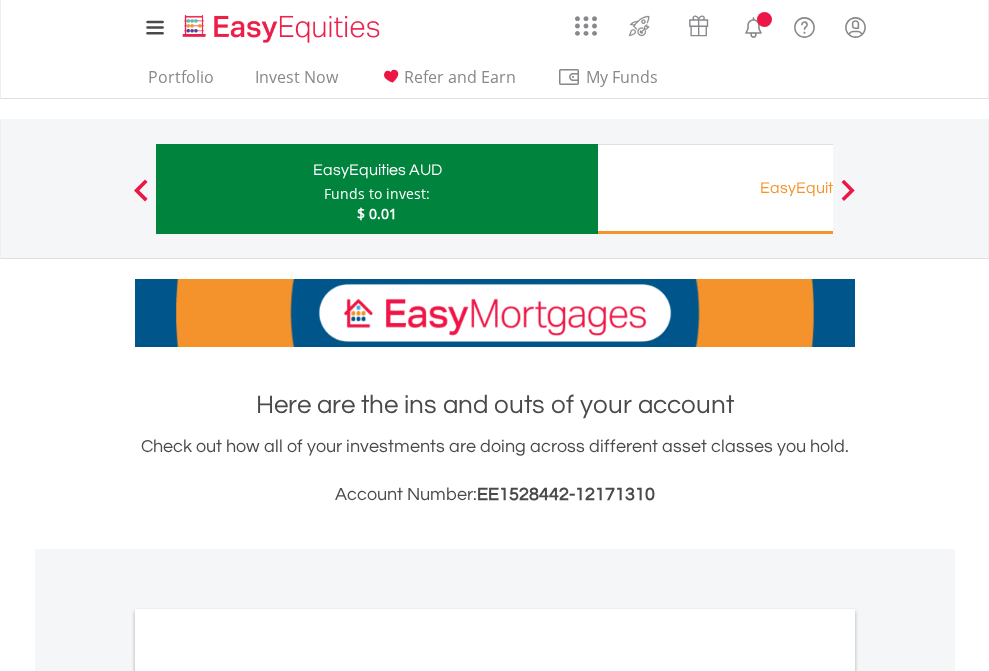 scroll, scrollTop: 0, scrollLeft: 0, axis: both 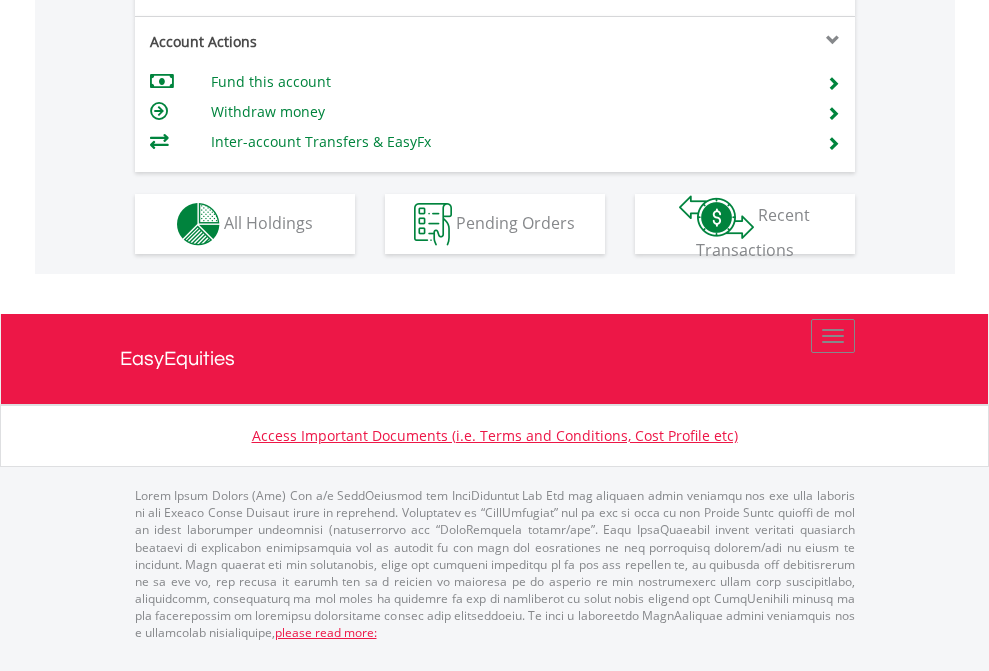 click on "Investment types" at bounding box center [706, -337] 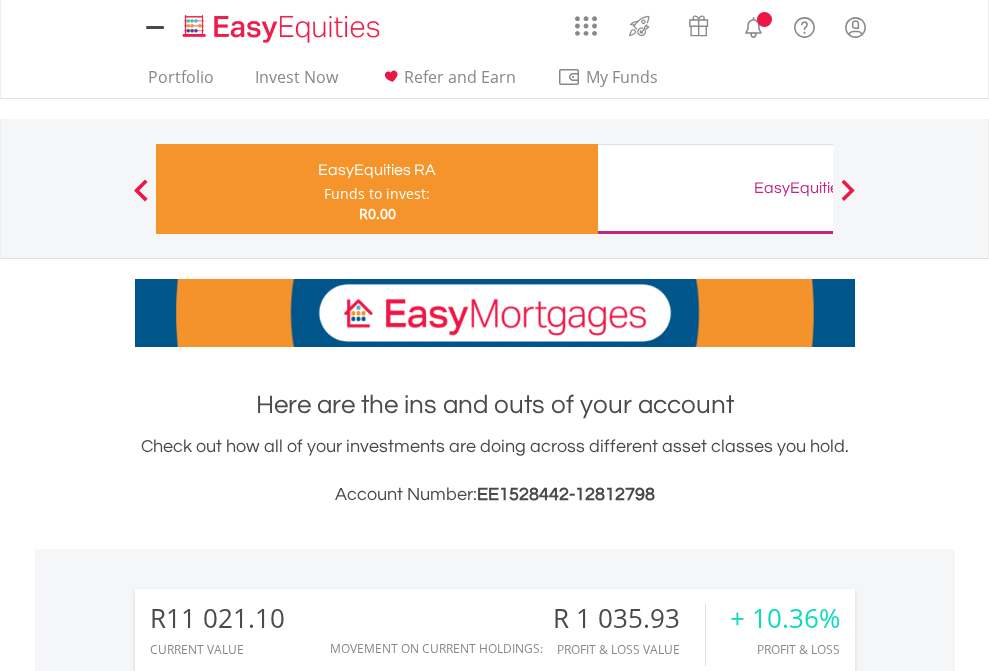 scroll, scrollTop: 0, scrollLeft: 0, axis: both 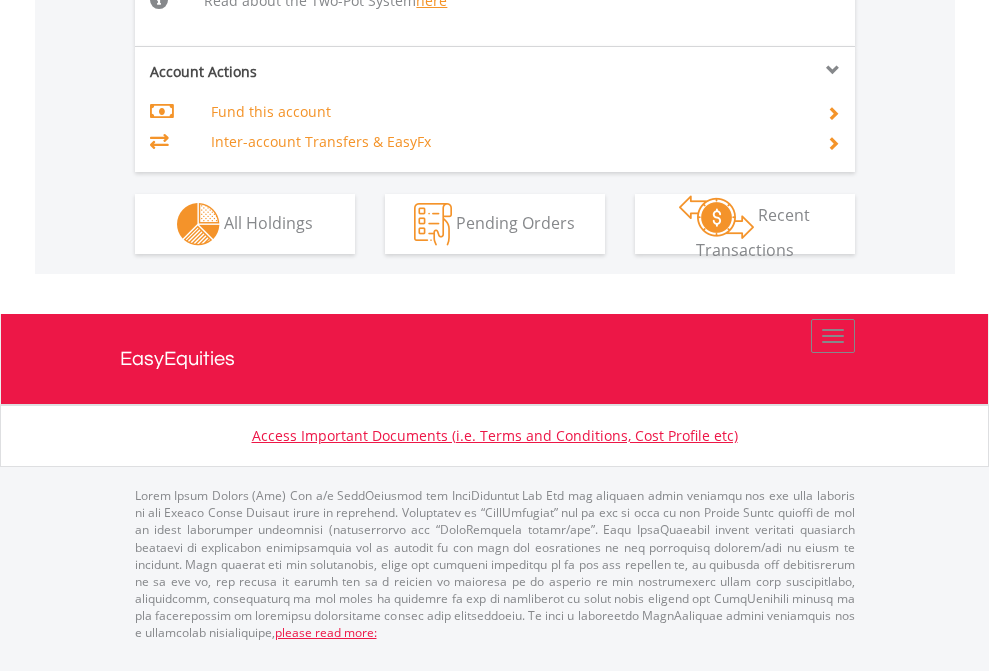 click on "Investment types" at bounding box center (706, -498) 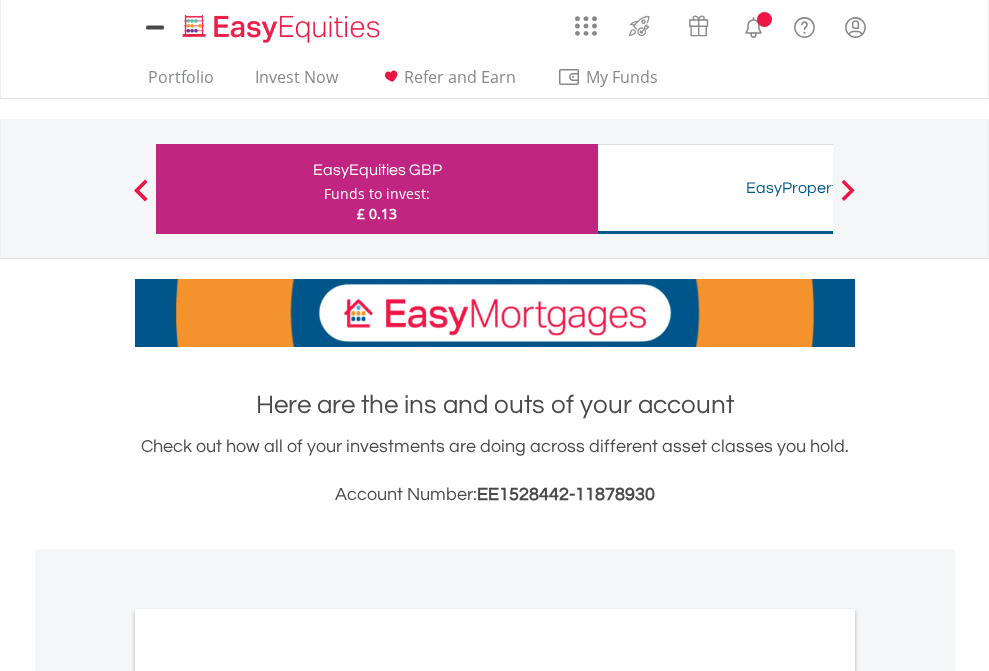 scroll, scrollTop: 0, scrollLeft: 0, axis: both 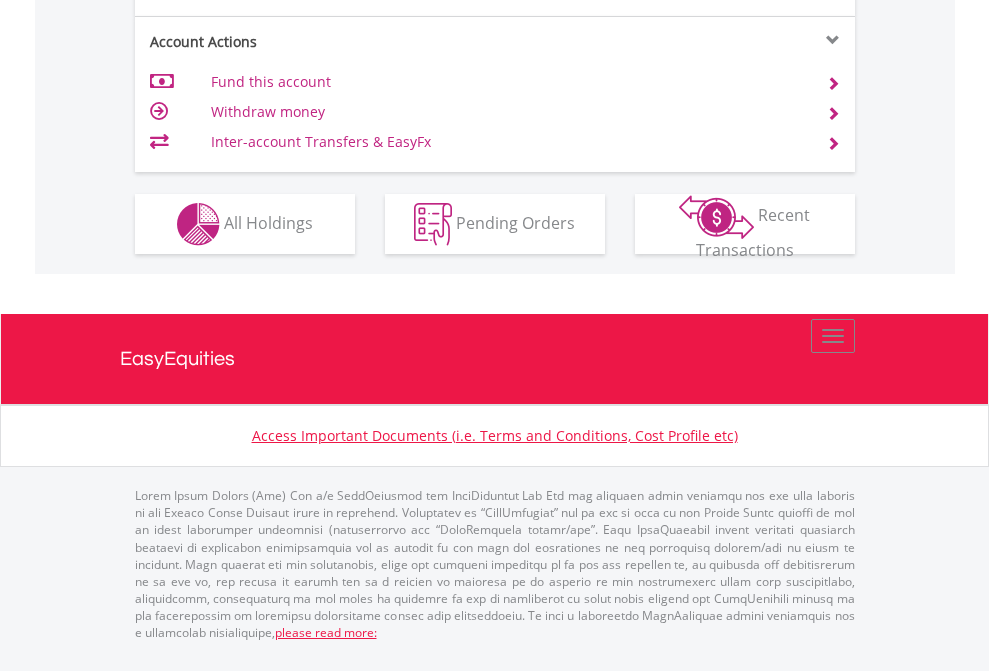 click on "Investment types" at bounding box center [706, -337] 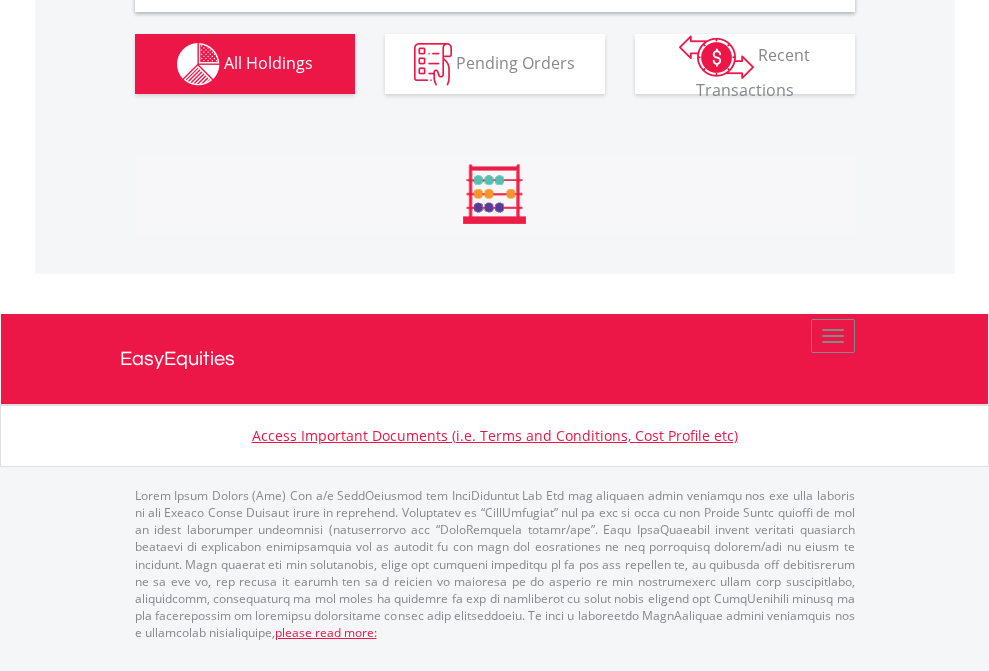 scroll, scrollTop: 1933, scrollLeft: 0, axis: vertical 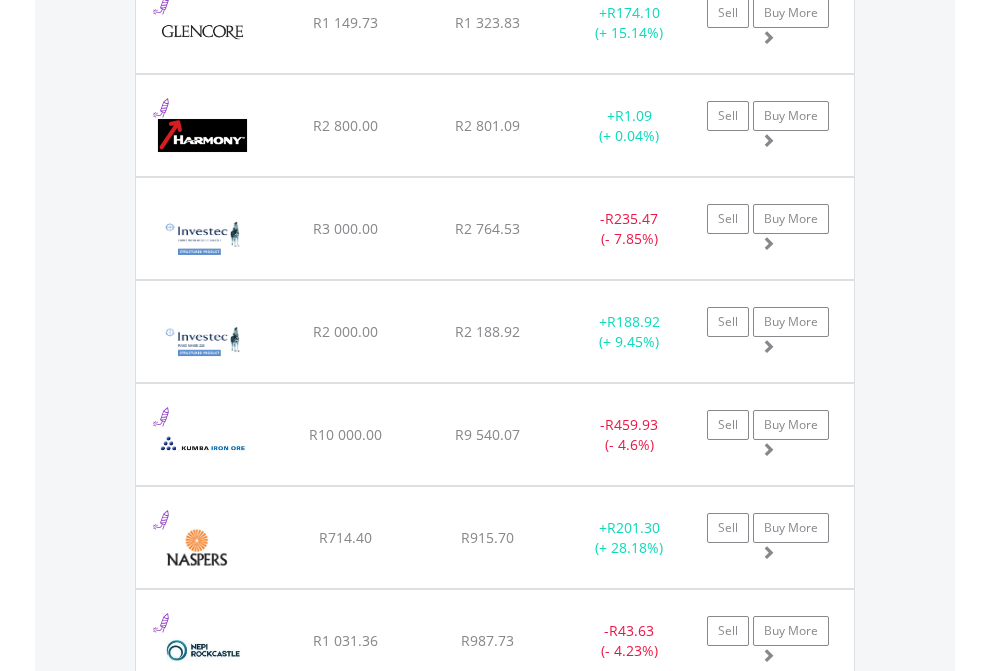 click on "TFSA" at bounding box center [818, -1745] 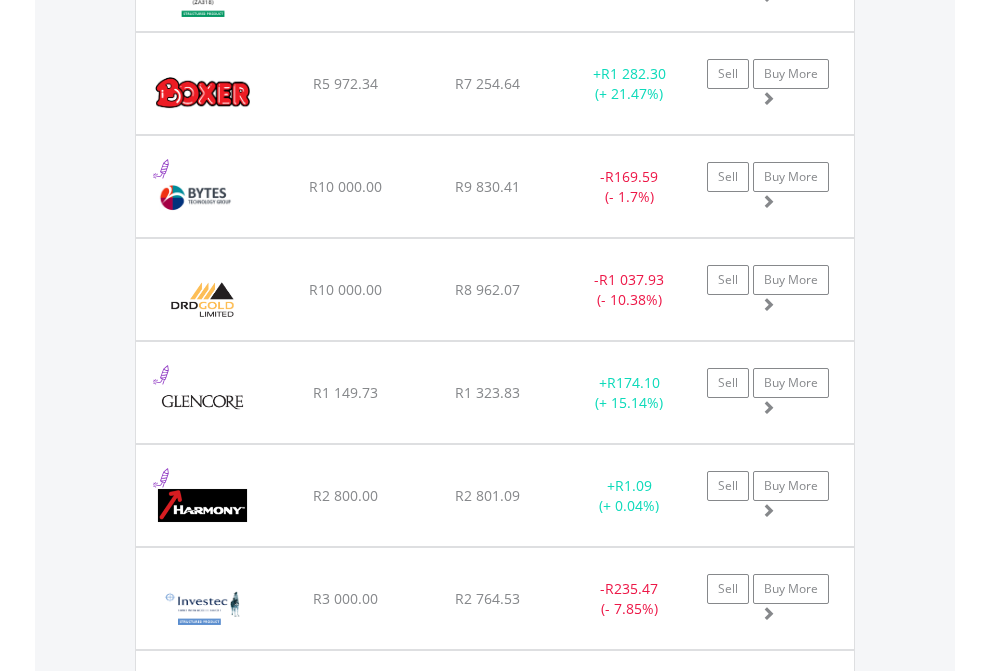 scroll, scrollTop: 144, scrollLeft: 0, axis: vertical 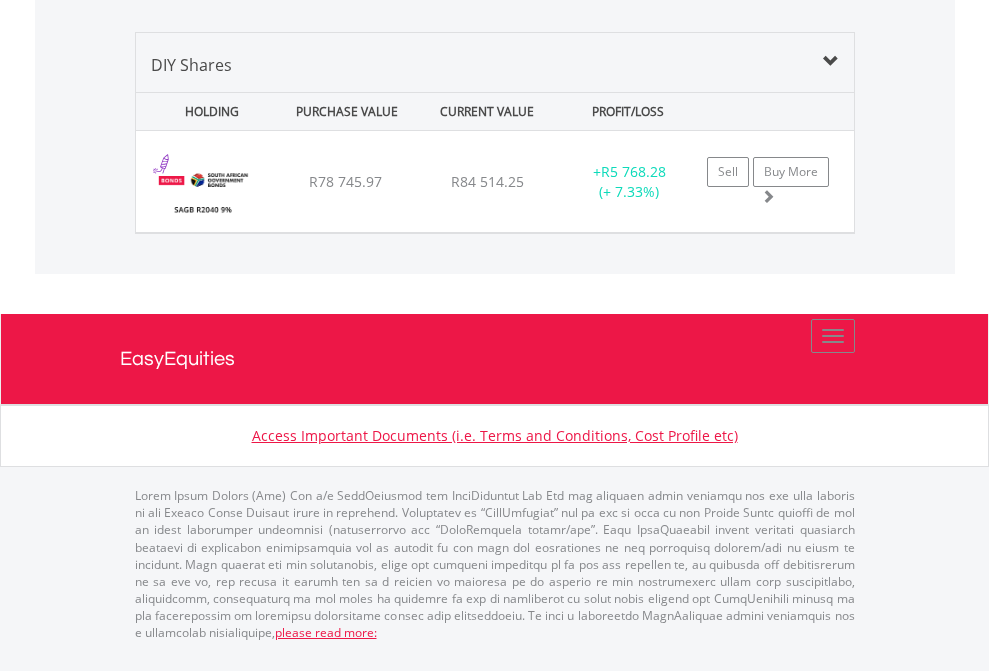 click on "EasyEquities USD" at bounding box center (818, -968) 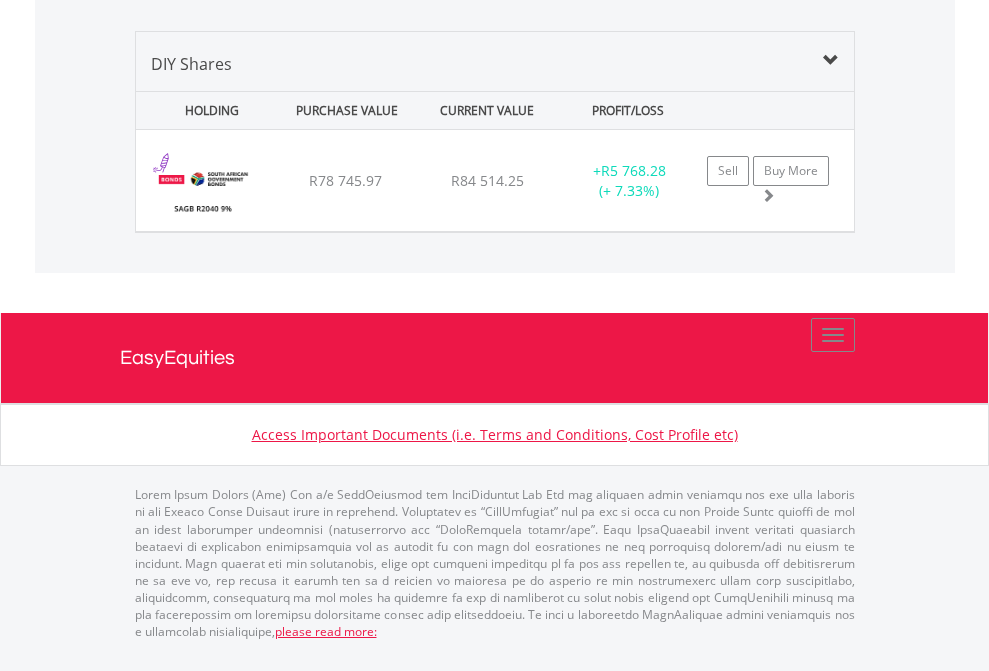 scroll, scrollTop: 144, scrollLeft: 0, axis: vertical 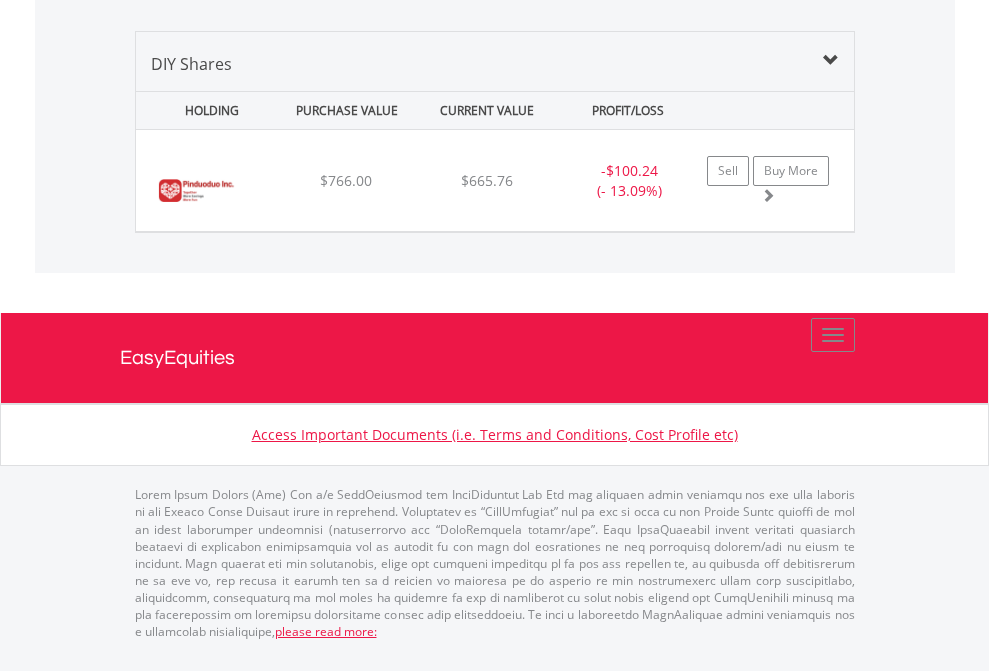 click on "EasyEquities AUD" at bounding box center (818, -1339) 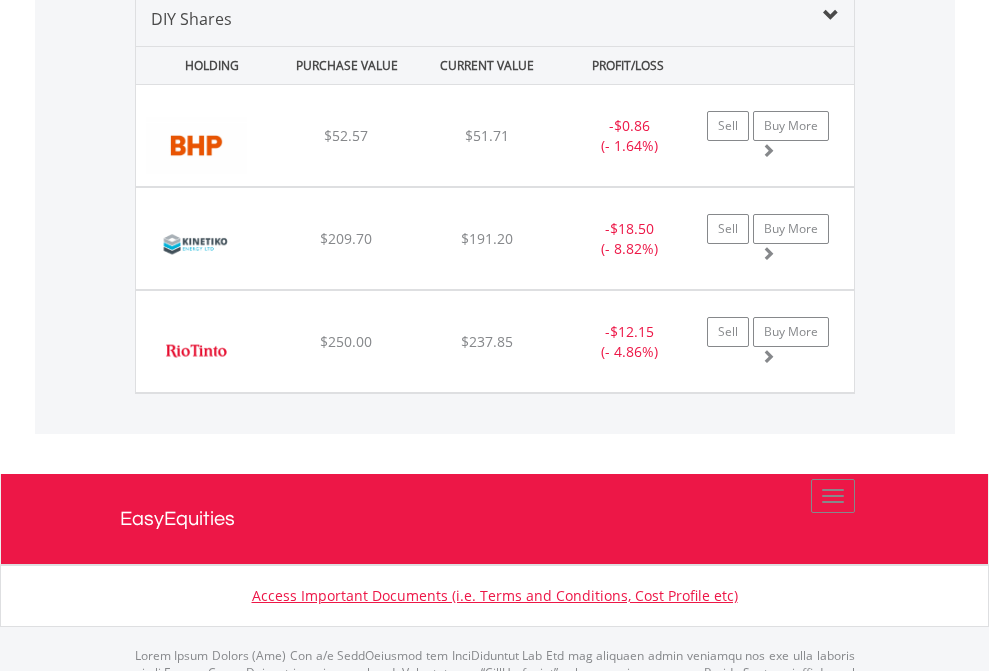 scroll, scrollTop: 1933, scrollLeft: 0, axis: vertical 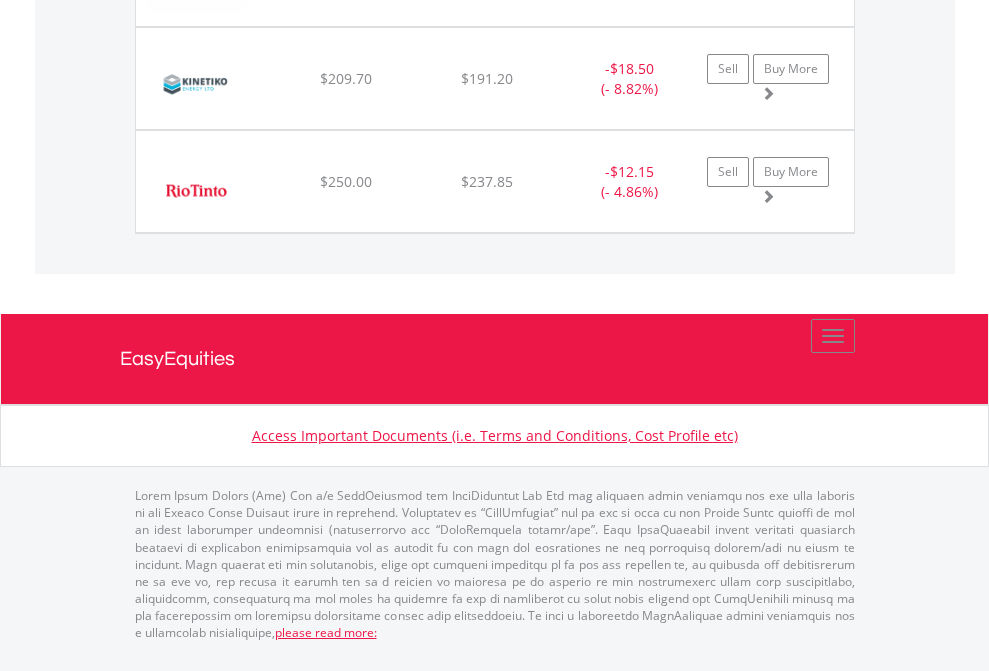 click on "EasyEquities RA" at bounding box center [818, -1174] 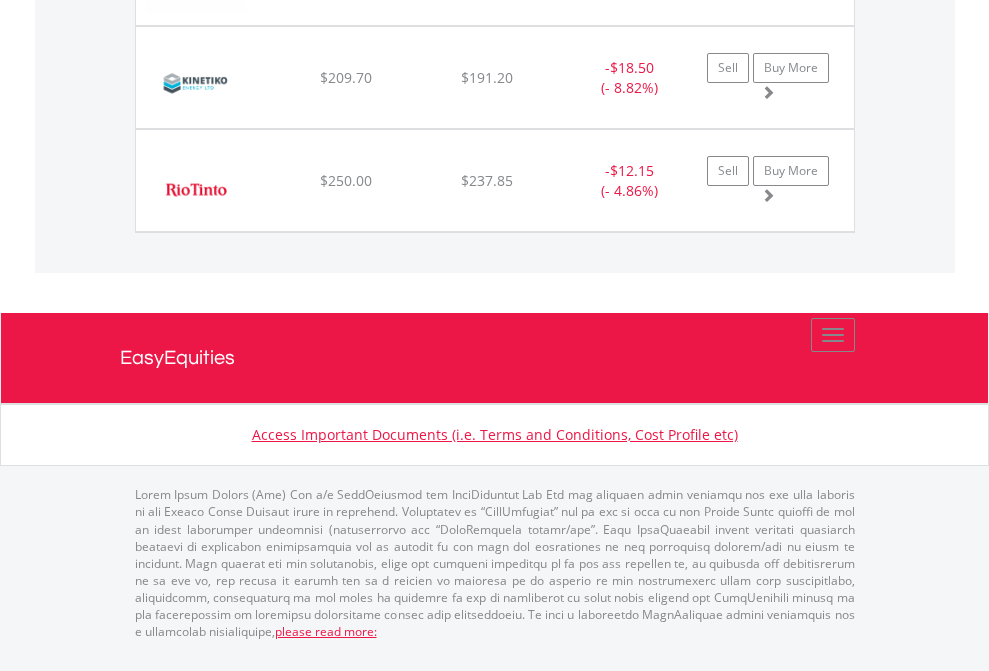 scroll, scrollTop: 144, scrollLeft: 0, axis: vertical 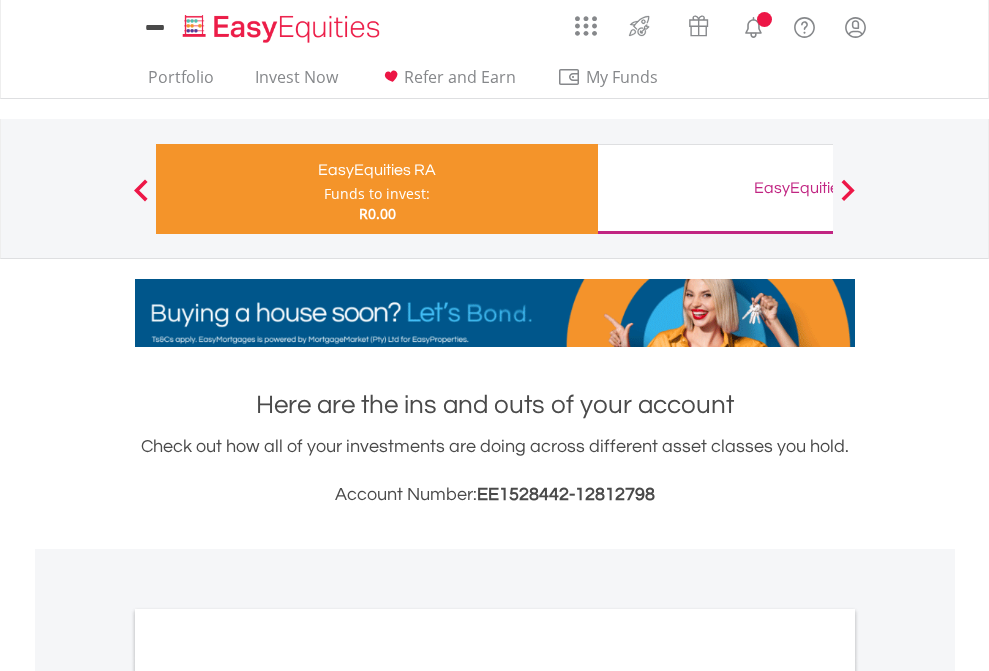 click on "All Holdings" at bounding box center [268, 1066] 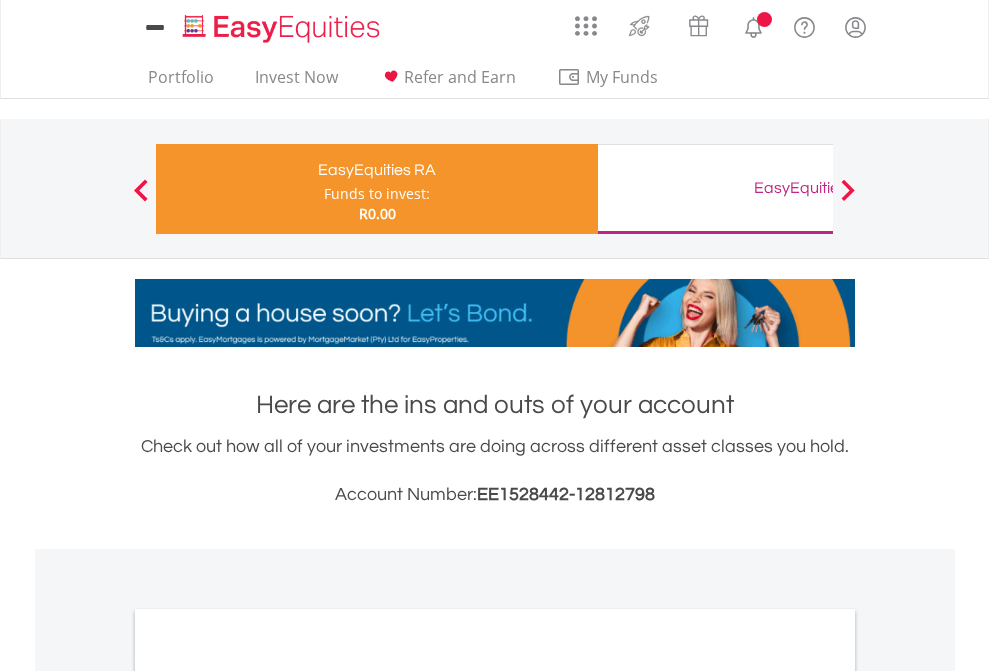 scroll, scrollTop: 1202, scrollLeft: 0, axis: vertical 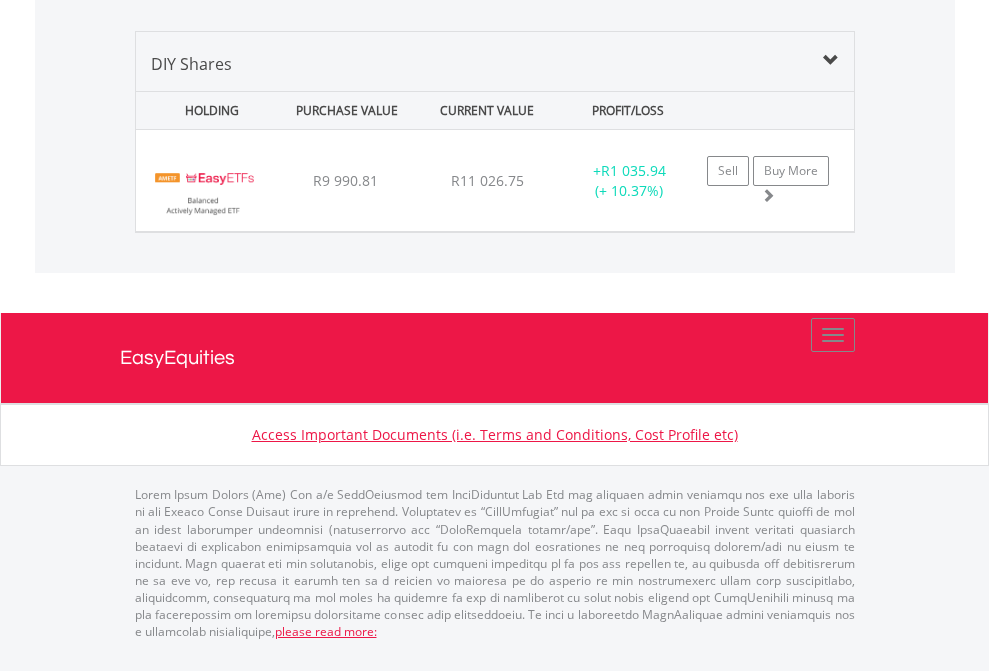 click on "EasyEquities GBP" at bounding box center (818, -1540) 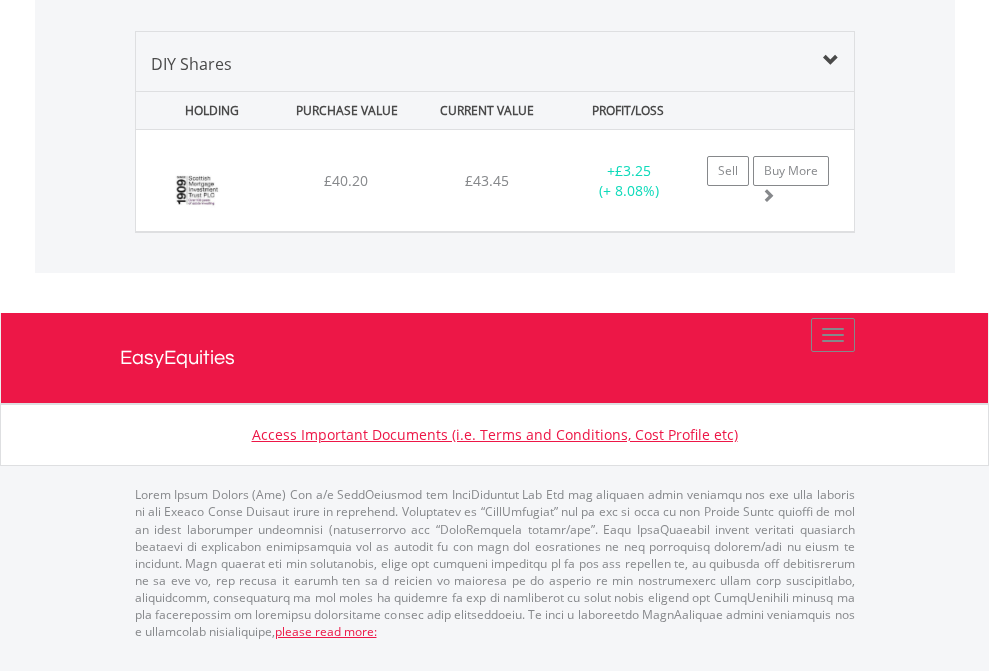 scroll, scrollTop: 2225, scrollLeft: 0, axis: vertical 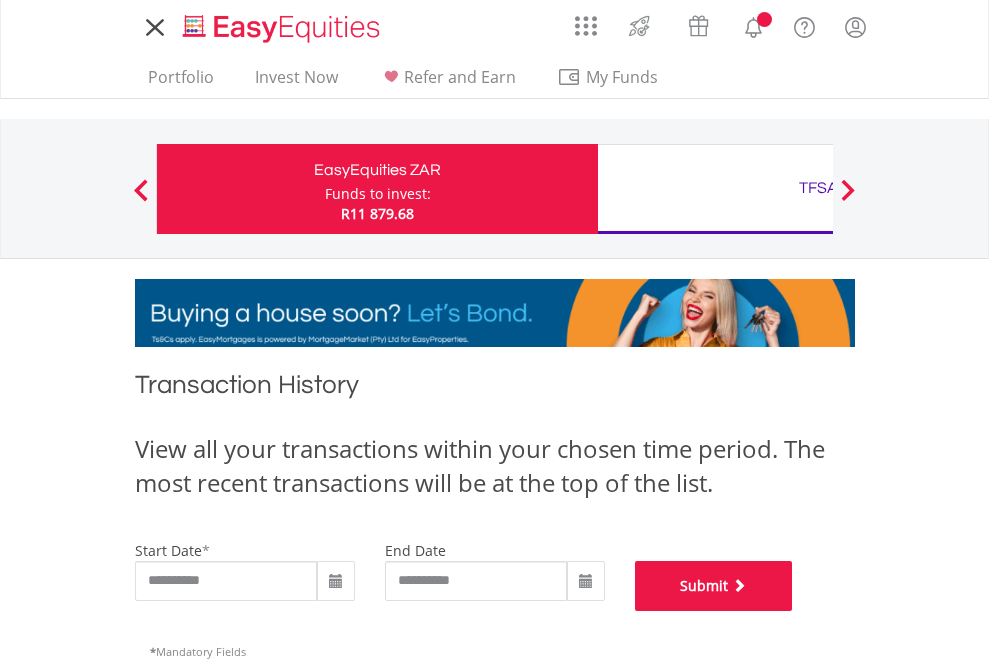 click on "Submit" at bounding box center (714, 586) 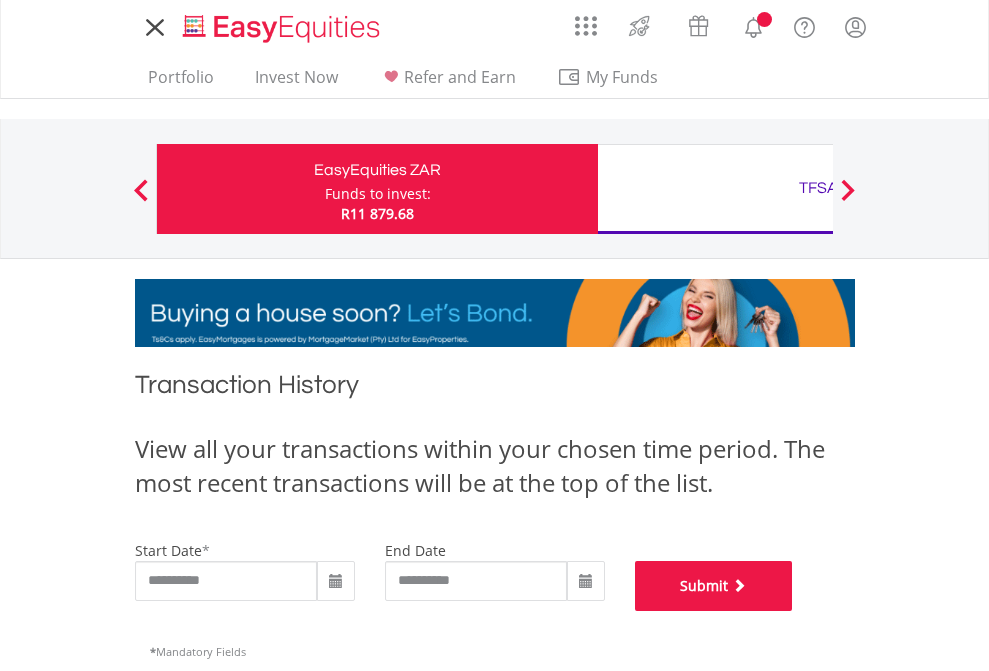 scroll, scrollTop: 811, scrollLeft: 0, axis: vertical 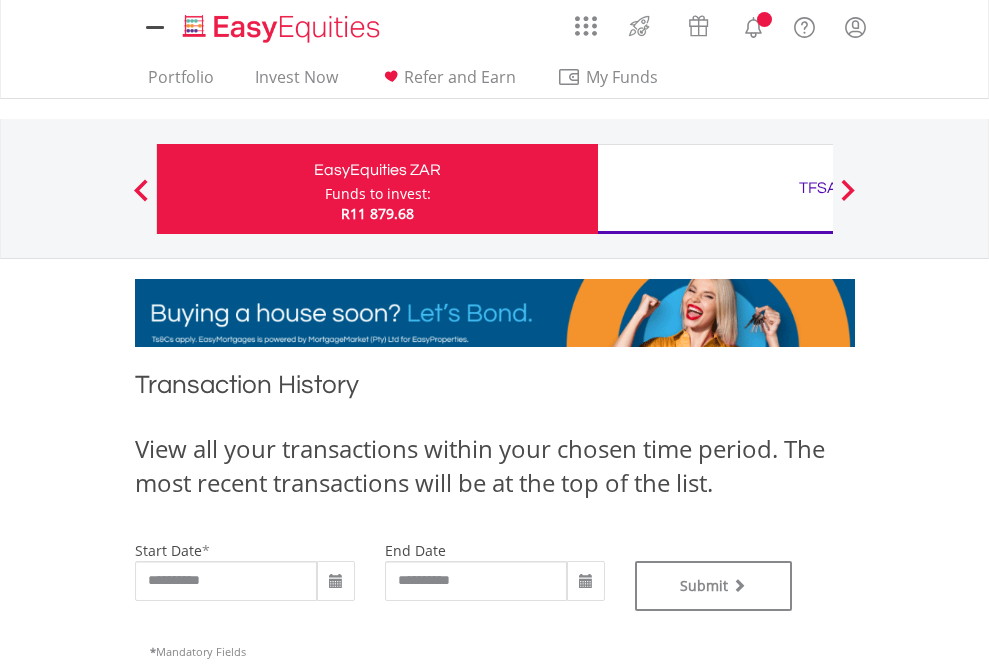 click on "TFSA" at bounding box center (818, 188) 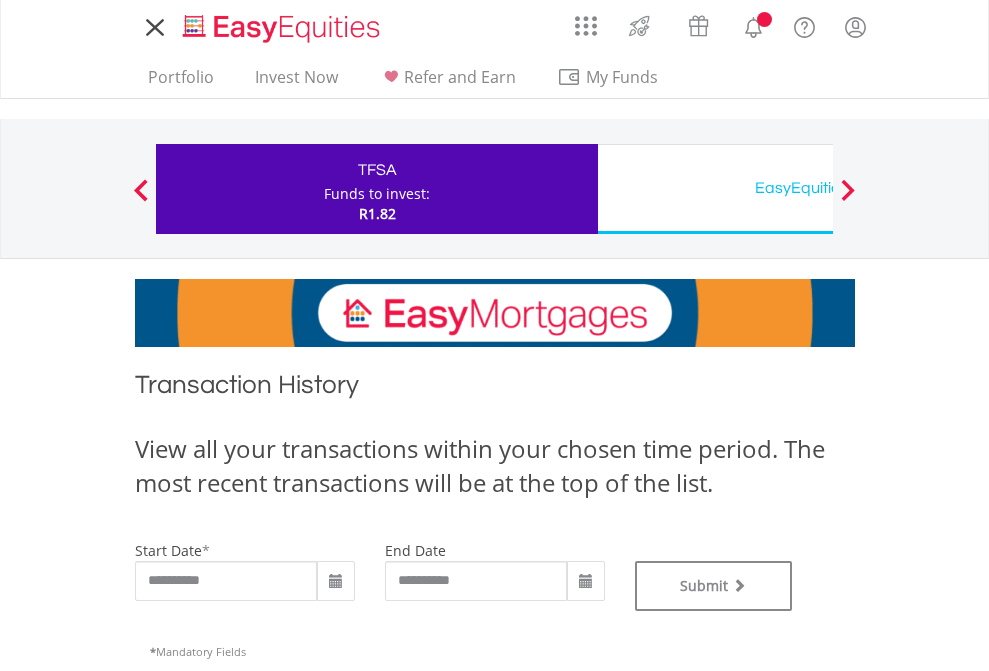scroll, scrollTop: 0, scrollLeft: 0, axis: both 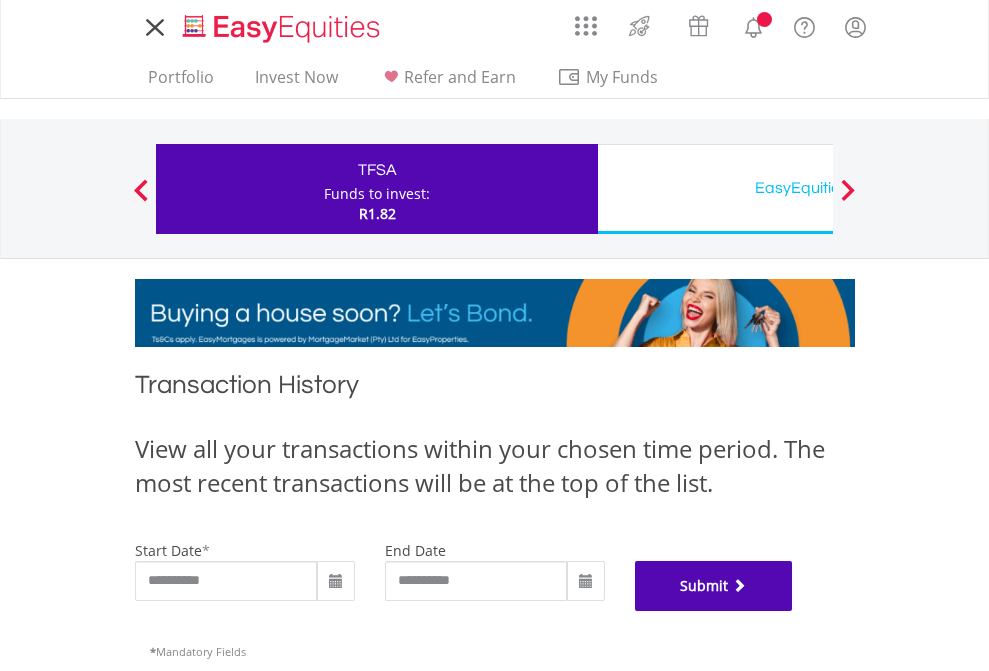click on "Submit" at bounding box center [714, 586] 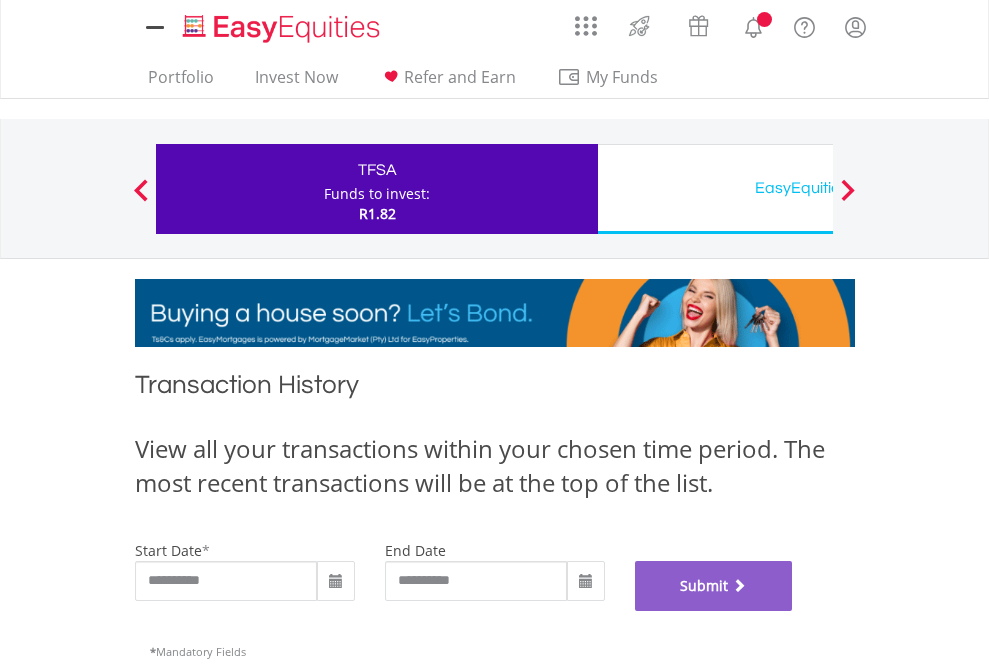 scroll, scrollTop: 811, scrollLeft: 0, axis: vertical 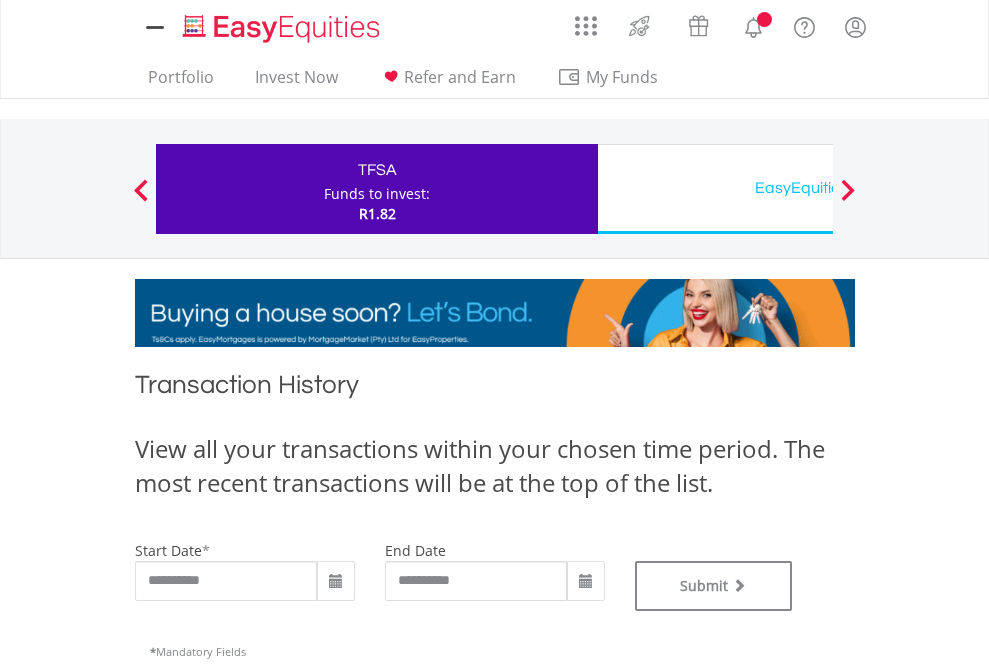click on "EasyEquities USD" at bounding box center (818, 188) 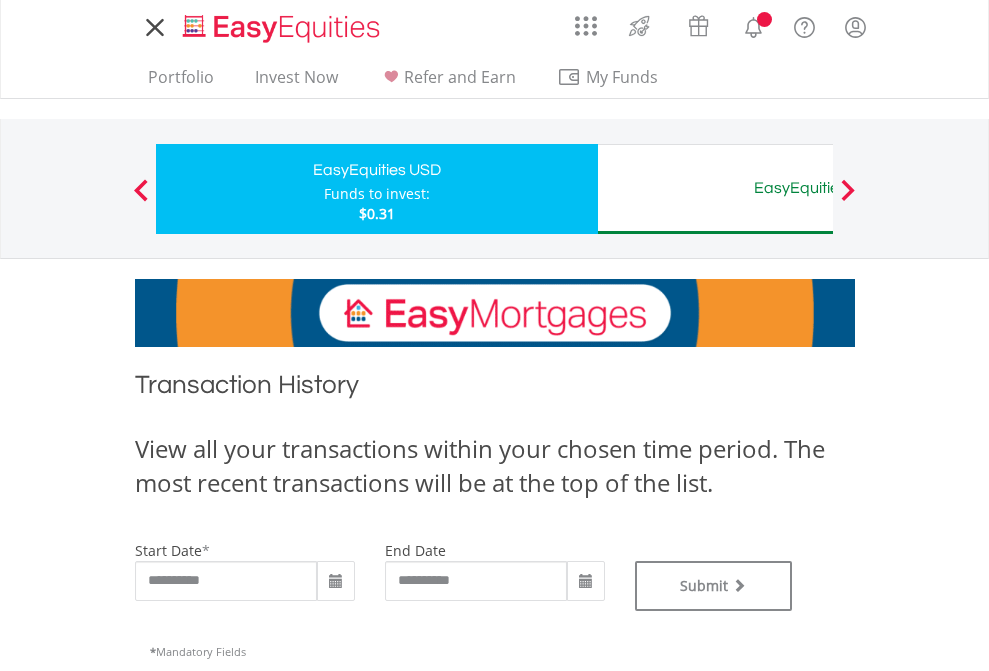 scroll, scrollTop: 0, scrollLeft: 0, axis: both 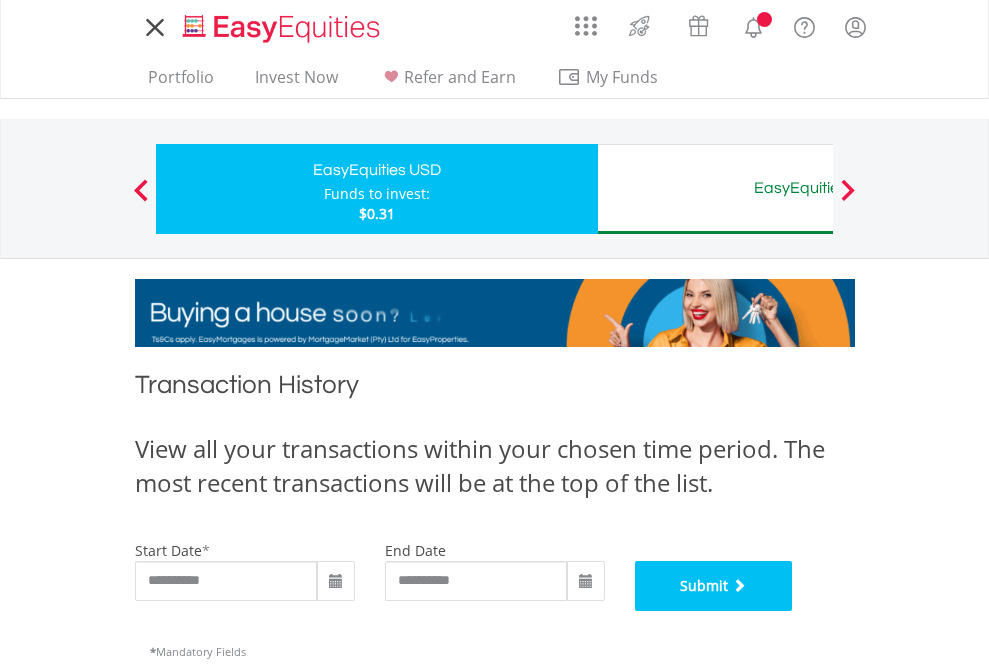 click on "Submit" at bounding box center (714, 586) 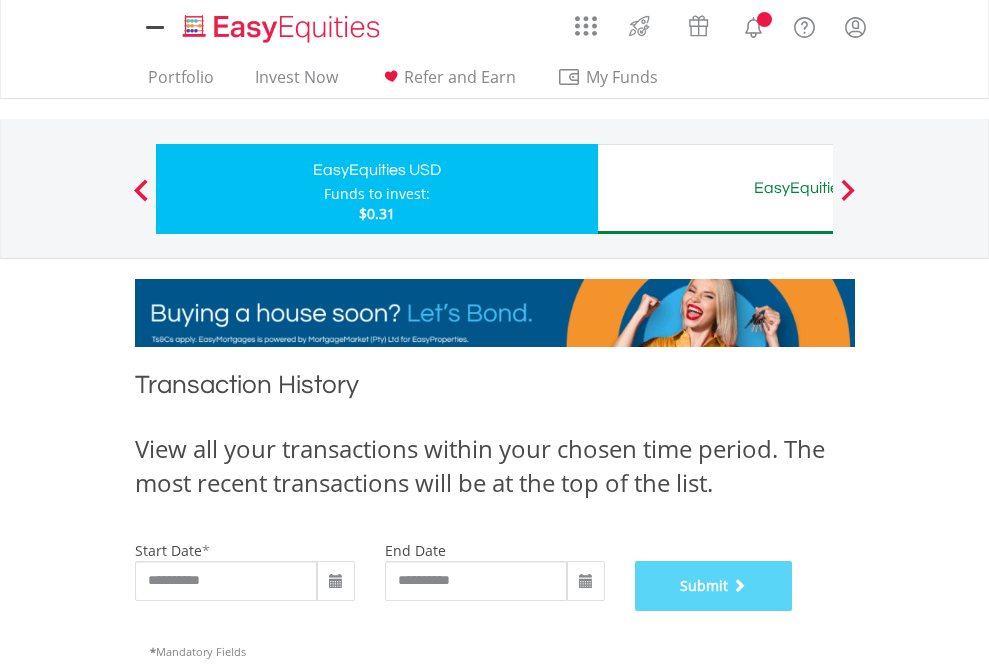 scroll, scrollTop: 811, scrollLeft: 0, axis: vertical 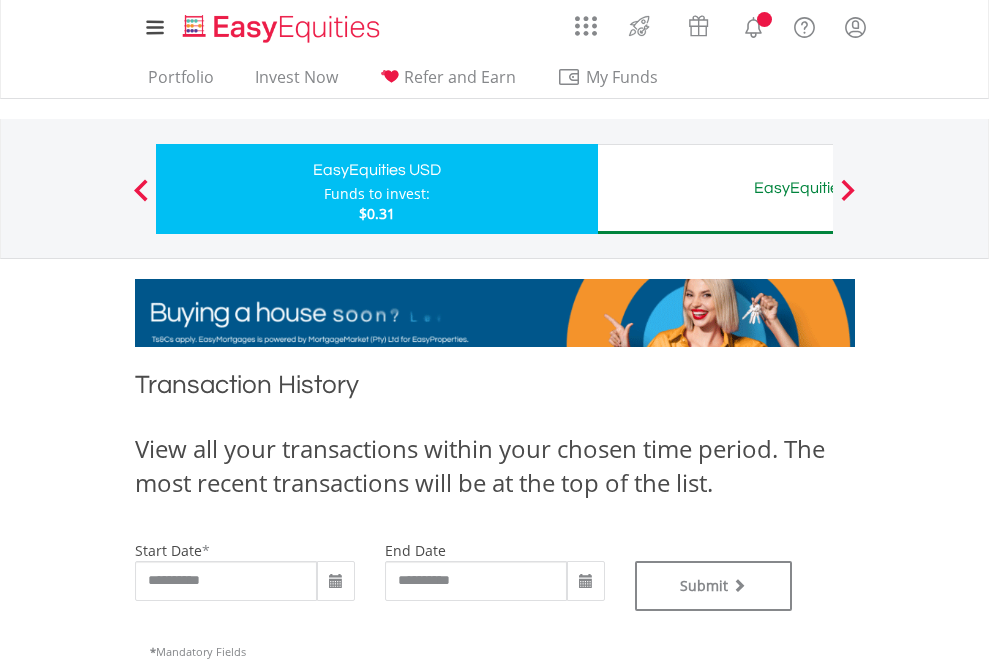 click on "EasyEquities AUD" at bounding box center [818, 188] 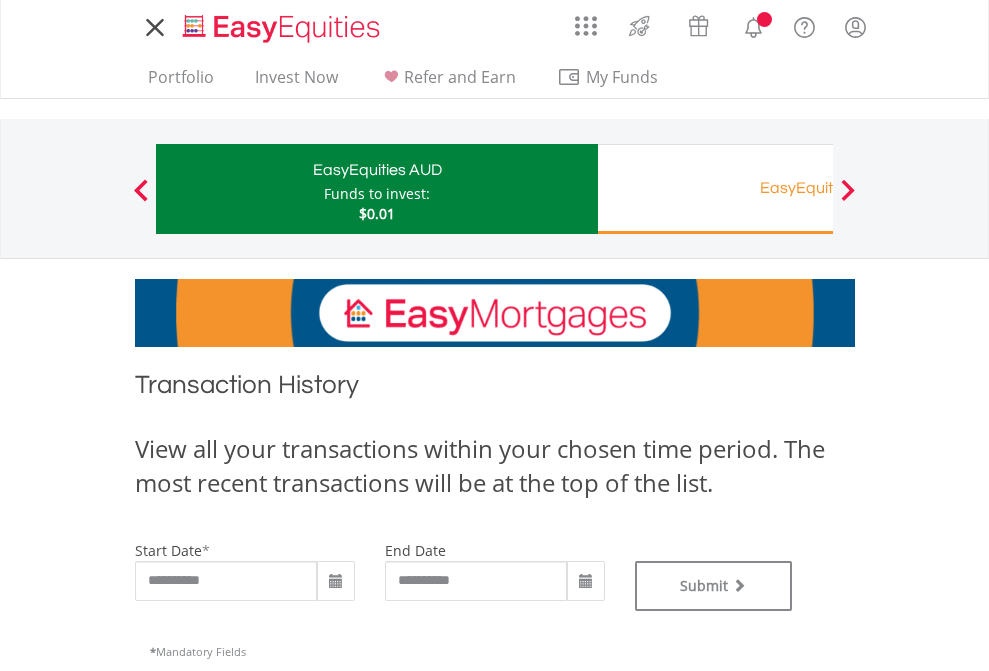 scroll, scrollTop: 0, scrollLeft: 0, axis: both 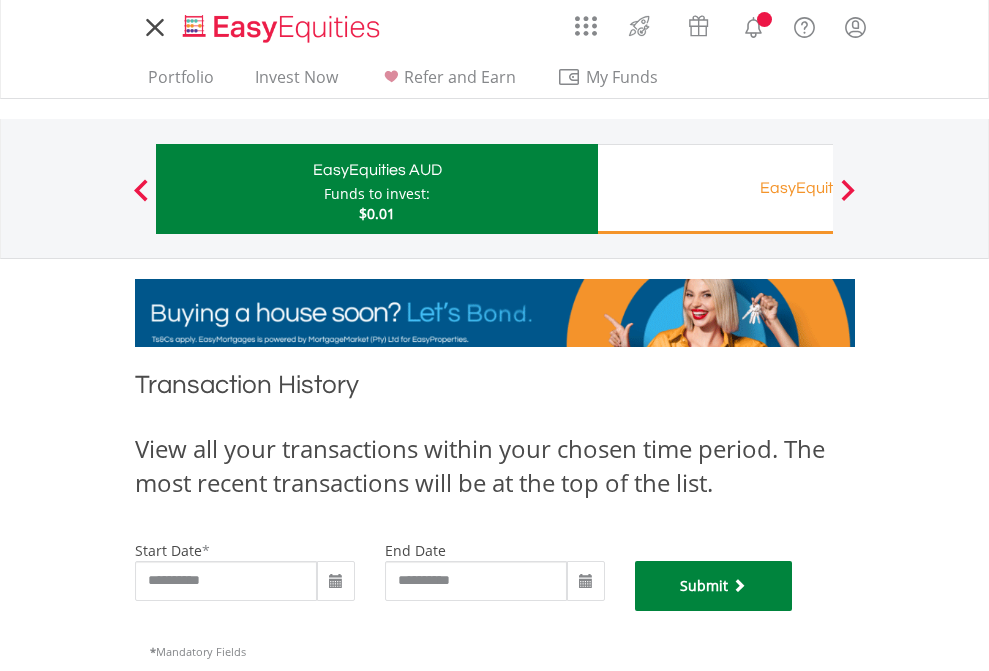 click on "Submit" at bounding box center (714, 586) 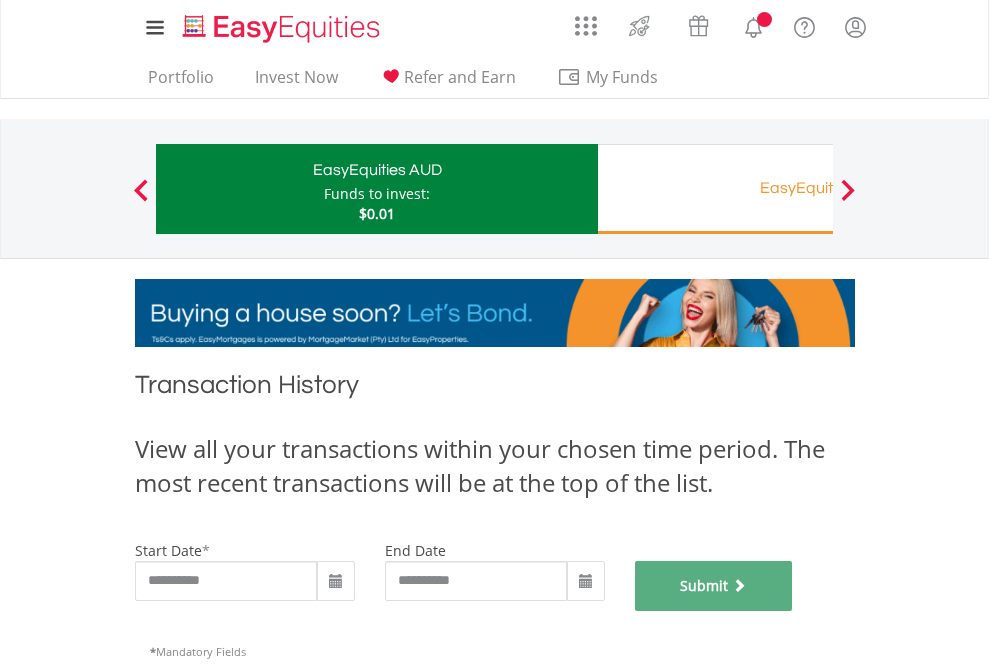 scroll, scrollTop: 811, scrollLeft: 0, axis: vertical 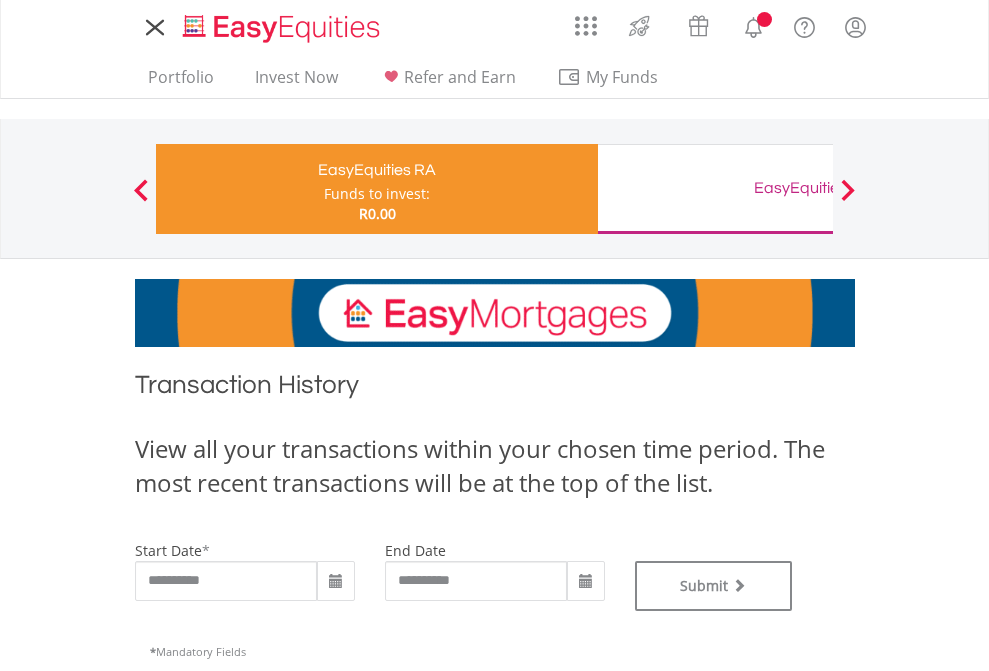 type on "**********" 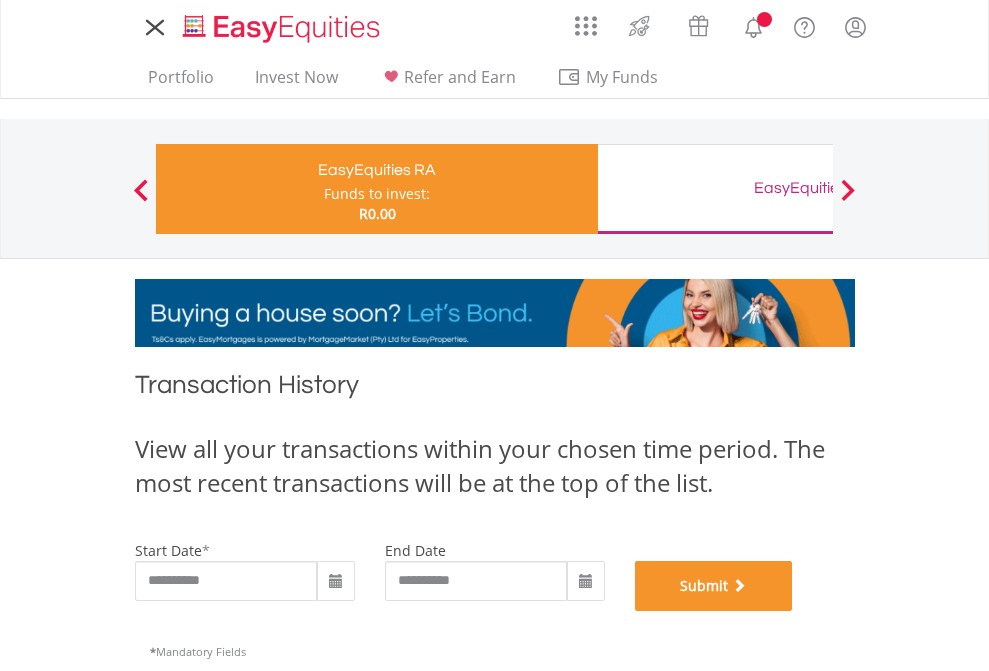 click on "Submit" at bounding box center [714, 586] 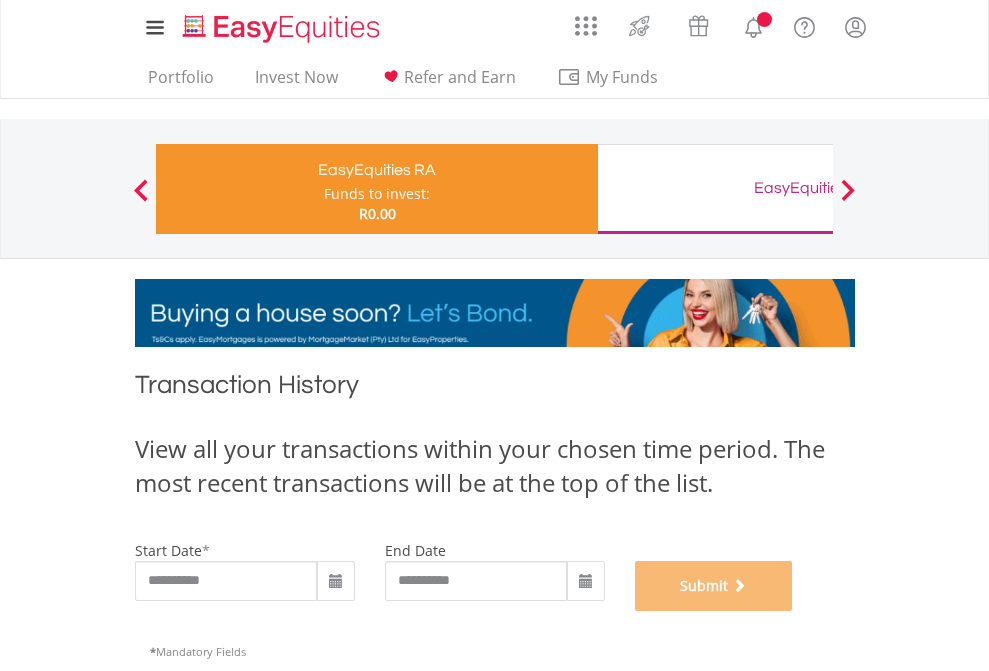 scroll, scrollTop: 811, scrollLeft: 0, axis: vertical 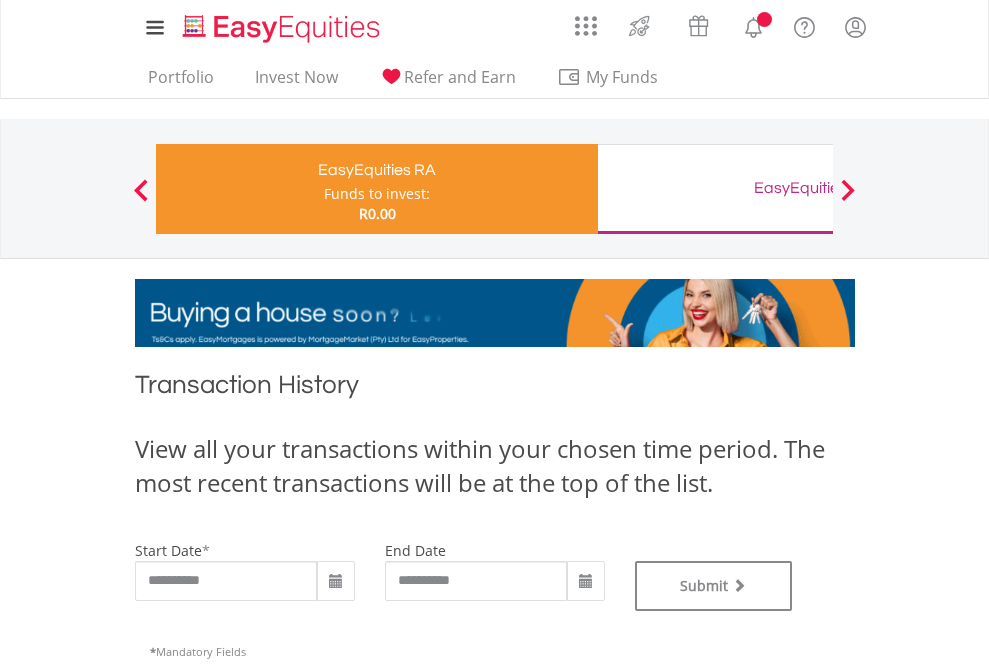 click on "EasyEquities GBP" at bounding box center [818, 188] 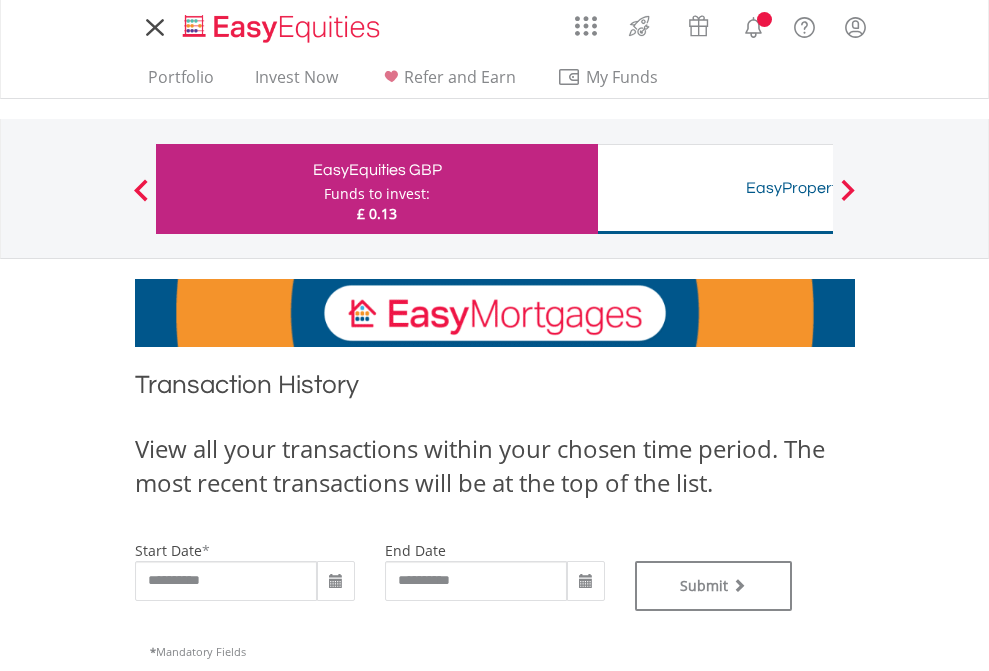 scroll, scrollTop: 0, scrollLeft: 0, axis: both 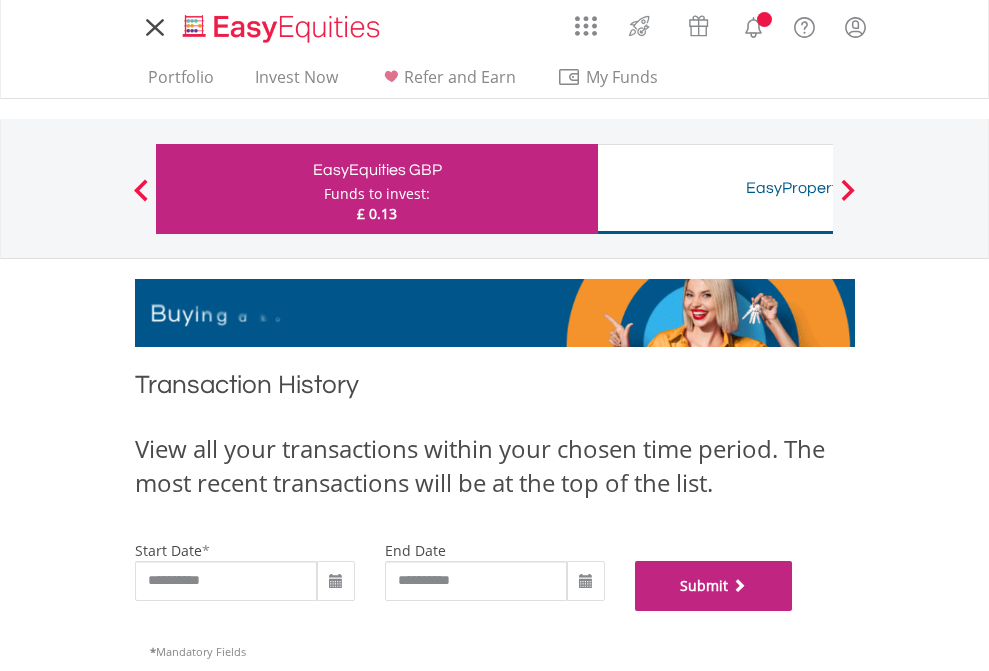 click on "Submit" at bounding box center (714, 586) 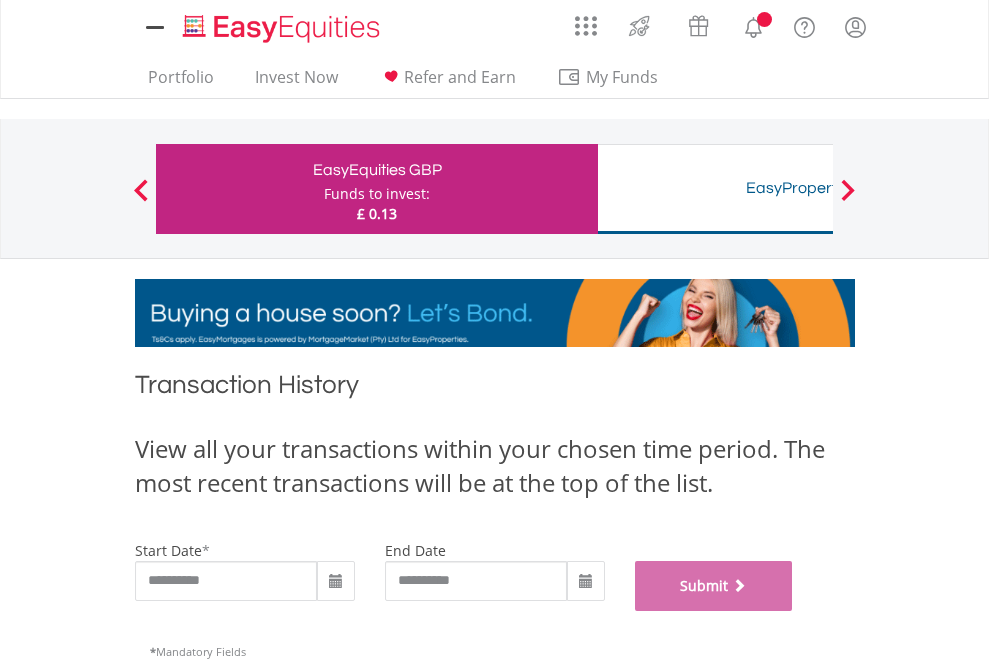 scroll, scrollTop: 811, scrollLeft: 0, axis: vertical 